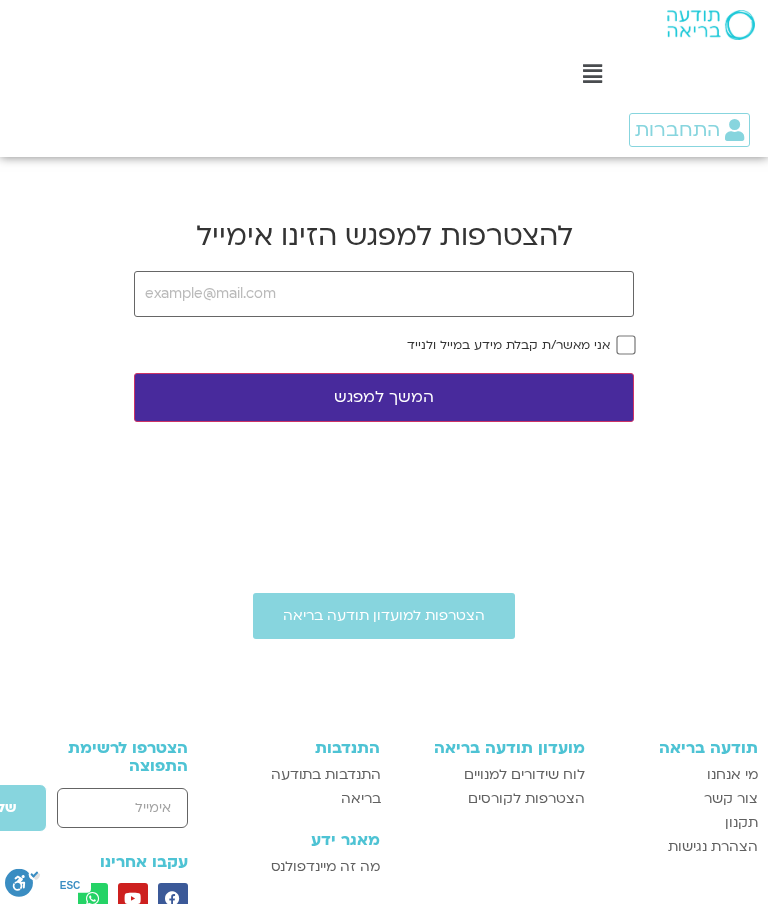 scroll, scrollTop: 0, scrollLeft: 0, axis: both 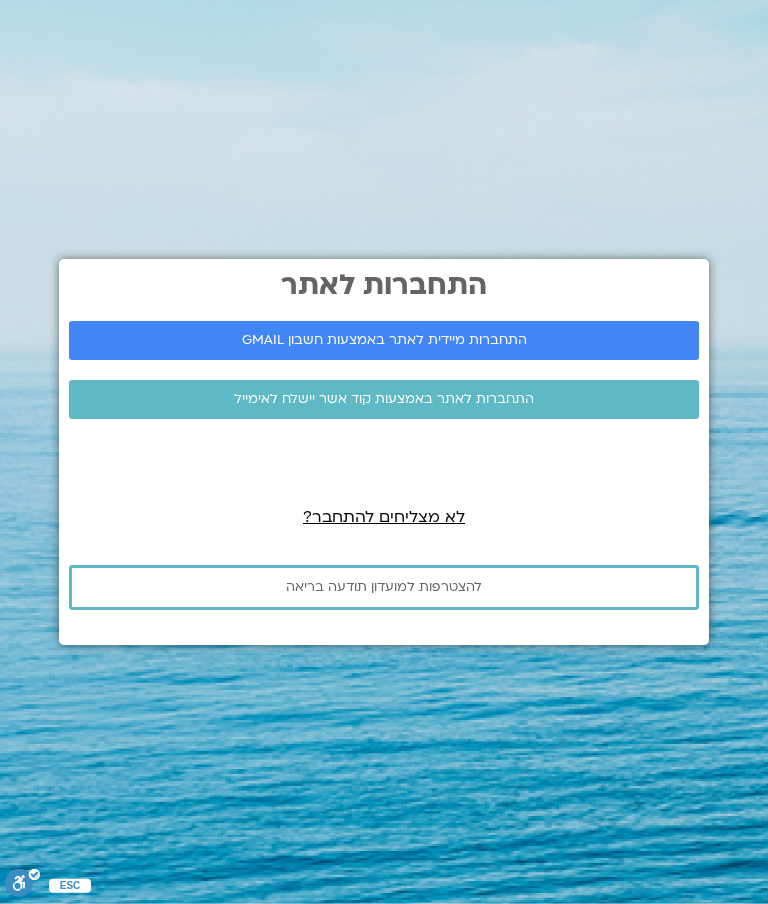 click on "התחברות לאתר" at bounding box center [384, 285] 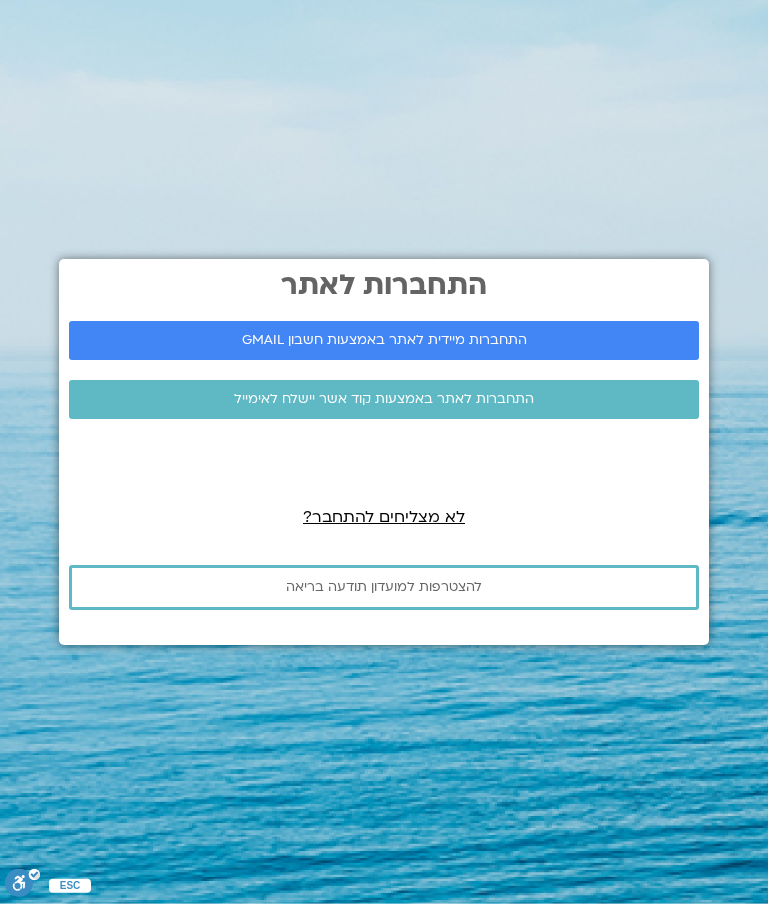 click on "התחברות מיידית לאתר באמצעות חשבון GMAIL" at bounding box center [384, 340] 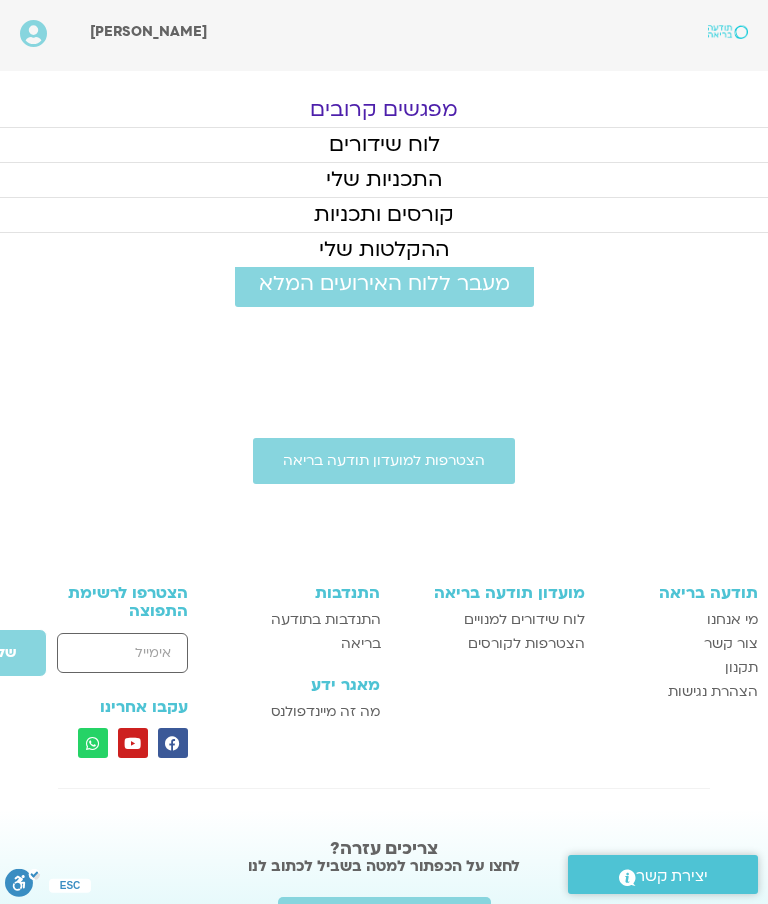 scroll, scrollTop: 0, scrollLeft: 0, axis: both 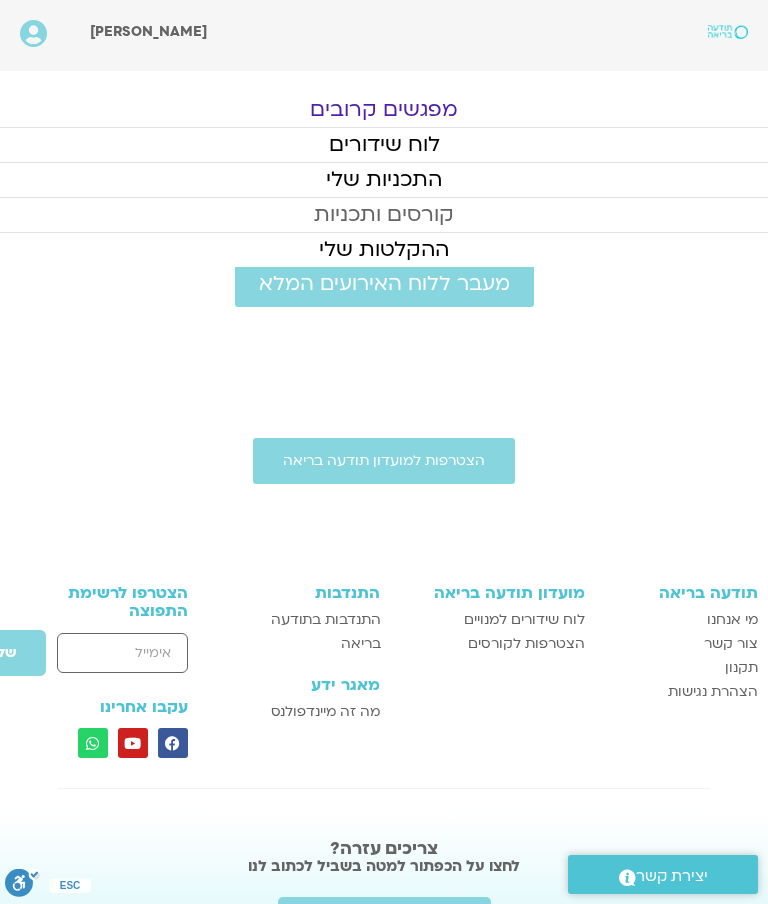 click on "קורסים ותכניות" 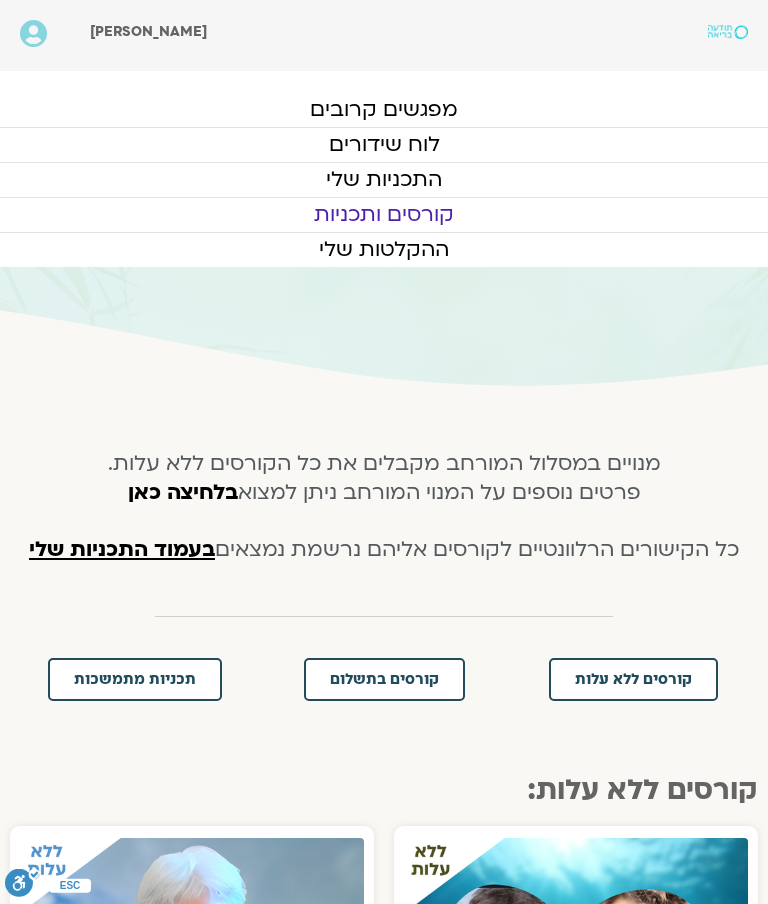 scroll, scrollTop: 0, scrollLeft: 0, axis: both 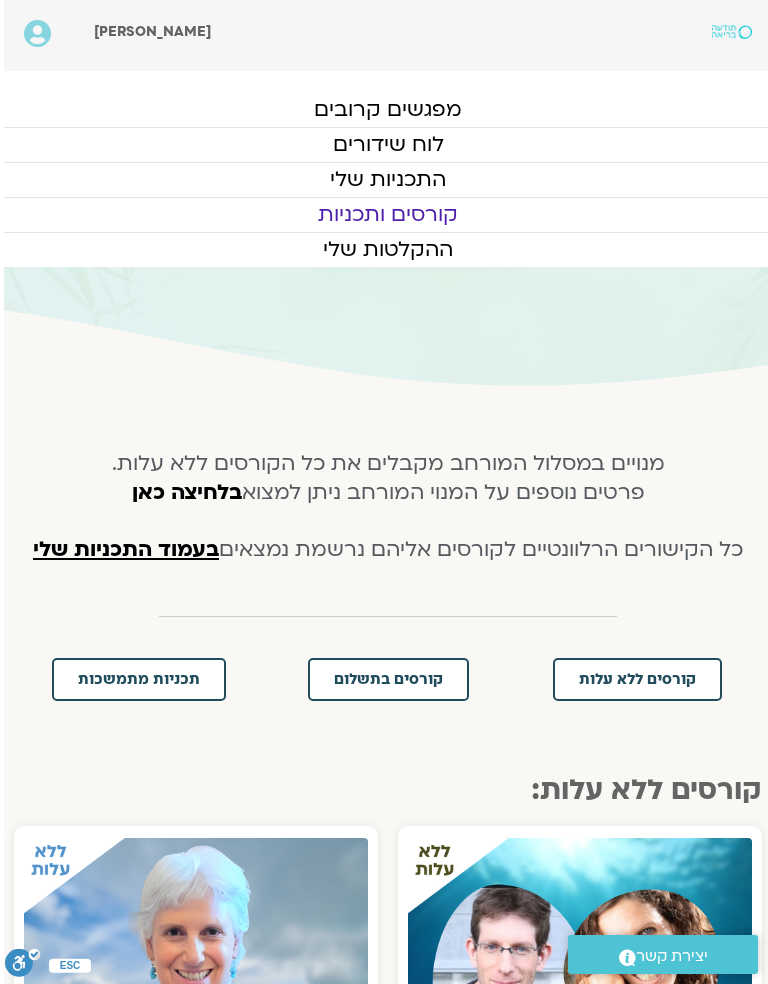 click on "בעמוד התכניות שלי" at bounding box center [126, 549] 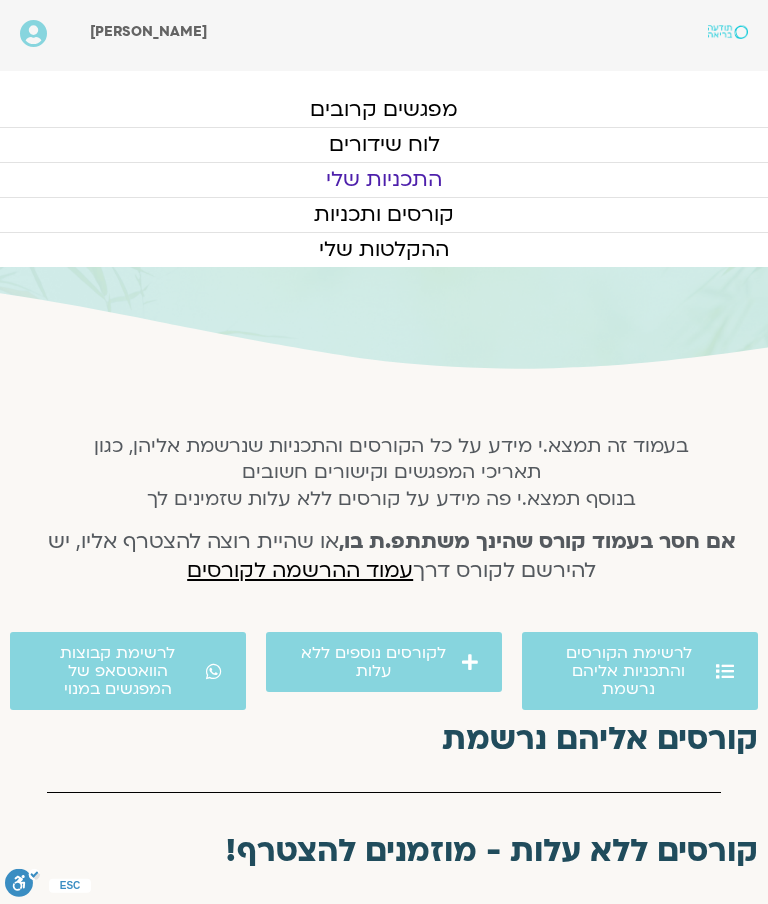 scroll, scrollTop: 0, scrollLeft: 0, axis: both 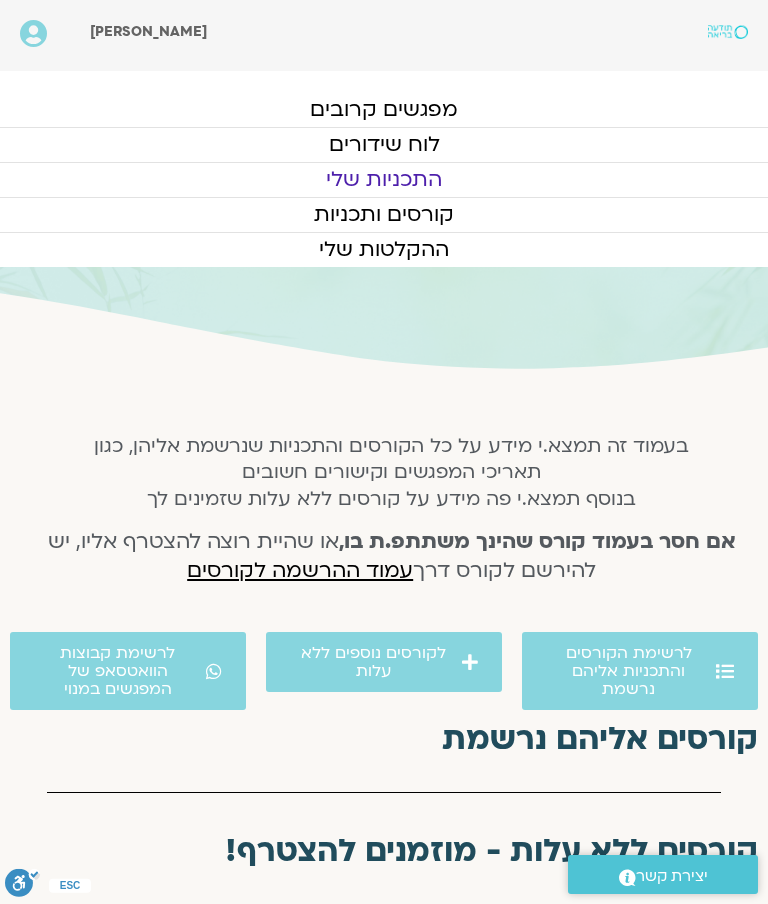 click on "קורסים ללא עלות - מוזמנים להצטרף!" at bounding box center (384, 851) 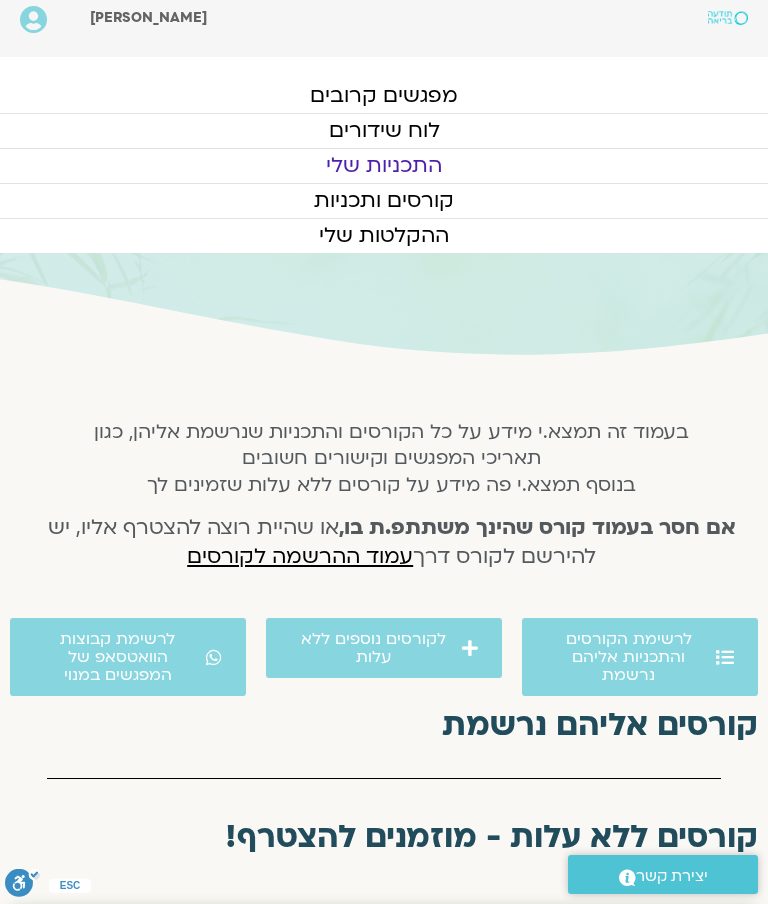 scroll, scrollTop: 0, scrollLeft: 0, axis: both 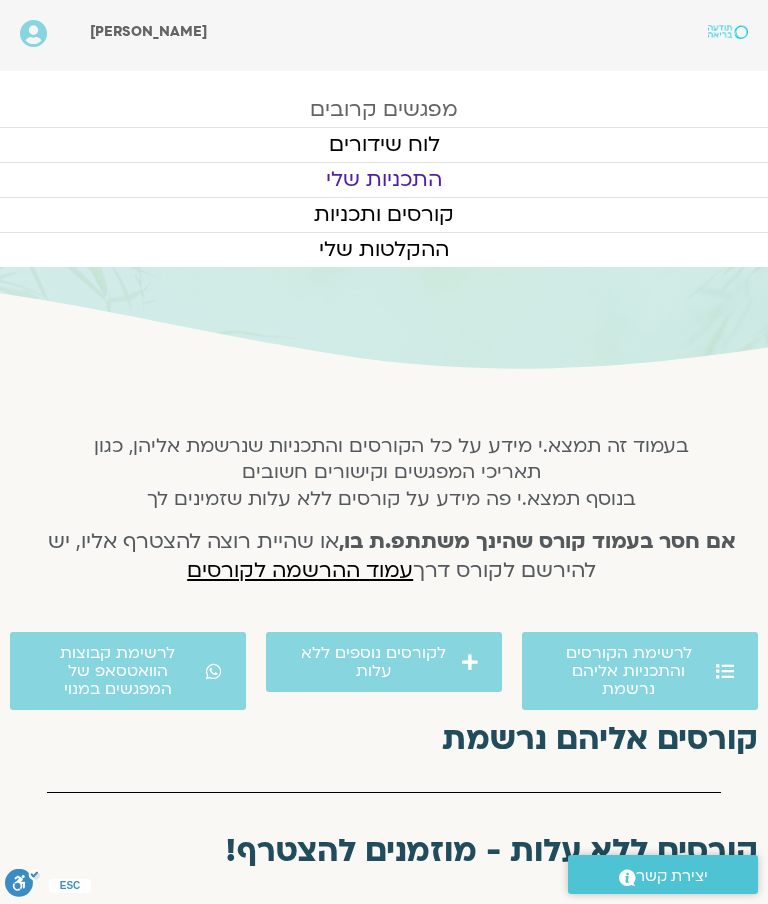 click on "מפגשים קרובים" 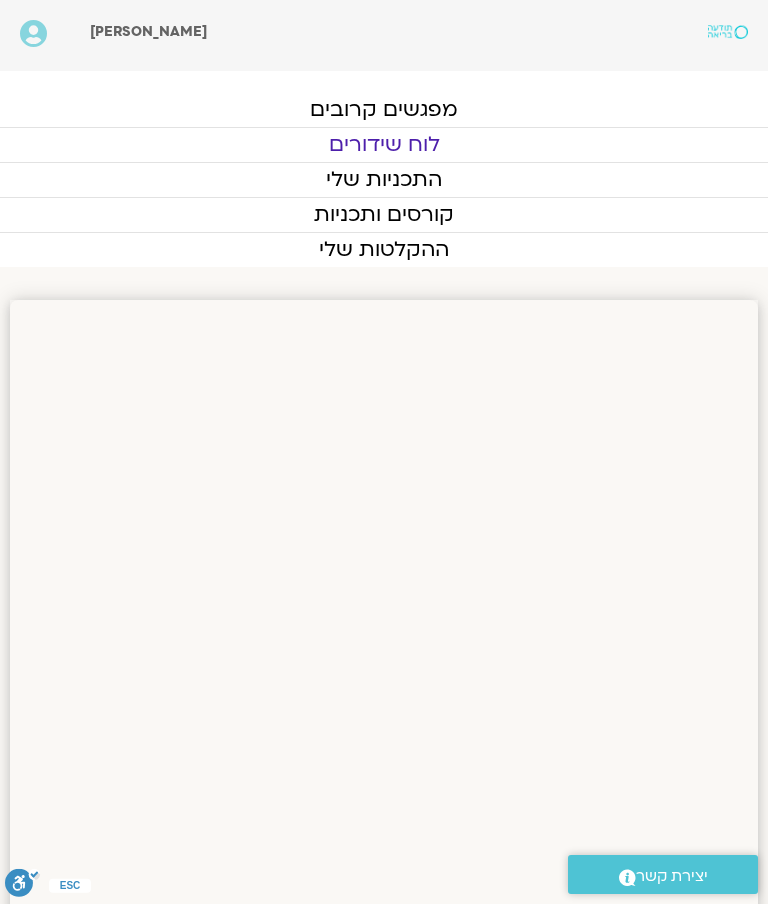 scroll, scrollTop: 0, scrollLeft: 0, axis: both 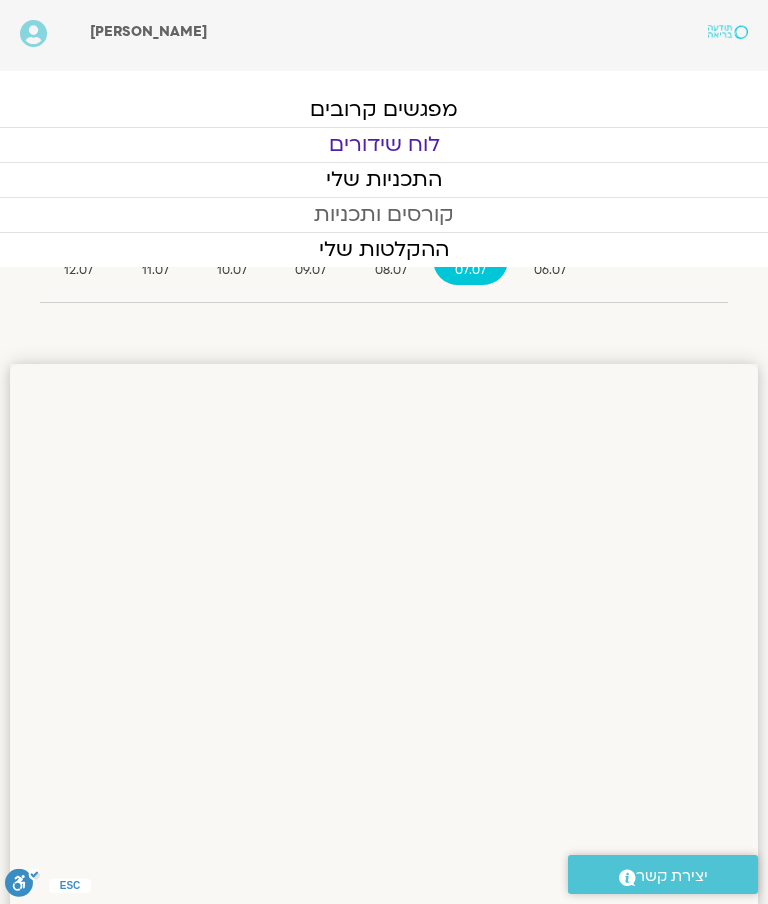 click on "קורסים ותכניות" 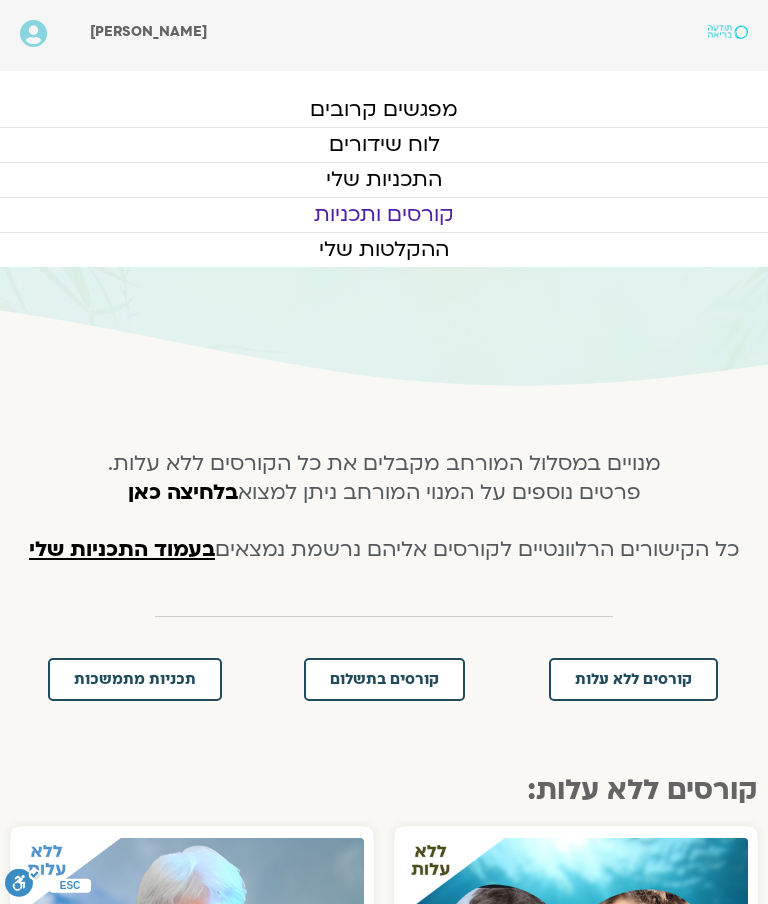 scroll, scrollTop: 0, scrollLeft: 0, axis: both 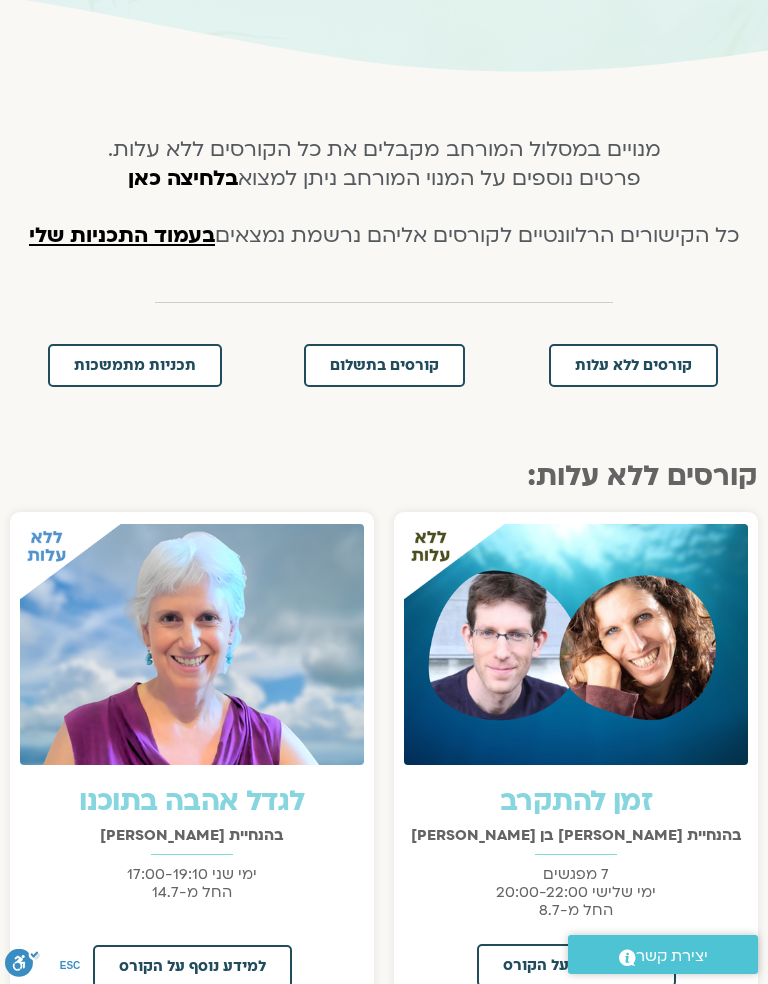 click on "קורסים ללא עלות" at bounding box center (633, 365) 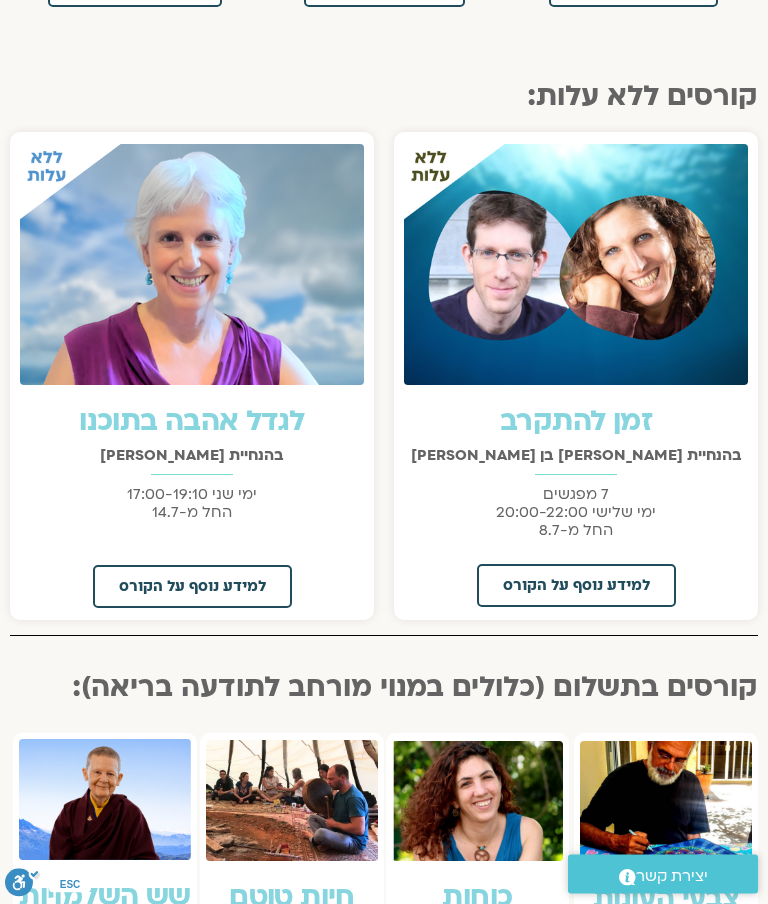 scroll, scrollTop: 689, scrollLeft: 0, axis: vertical 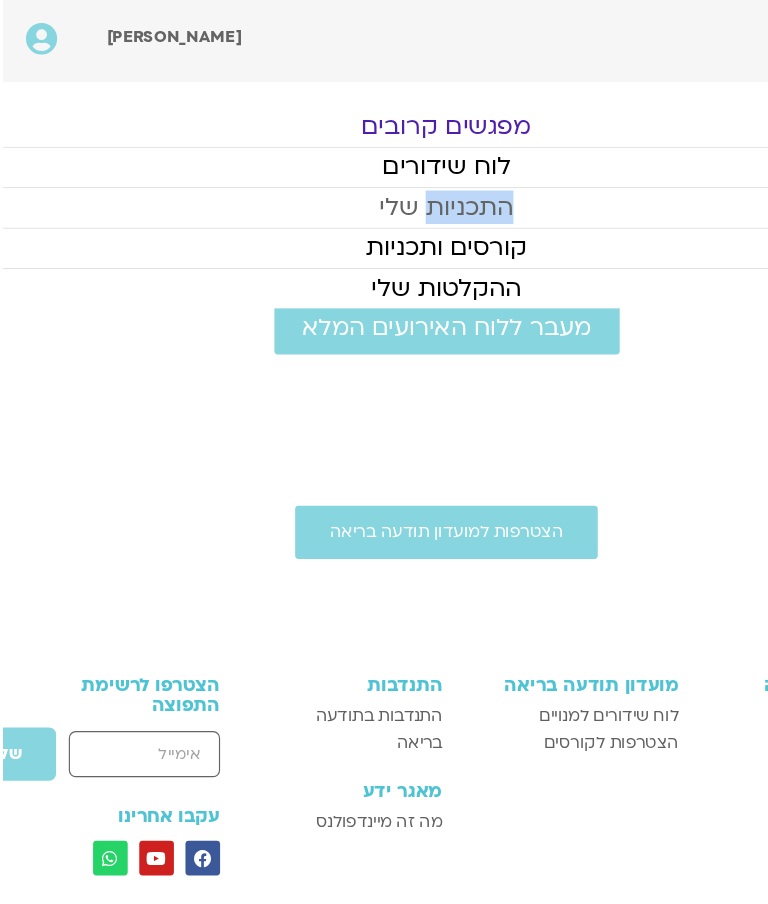 click on "התכניות שלי" 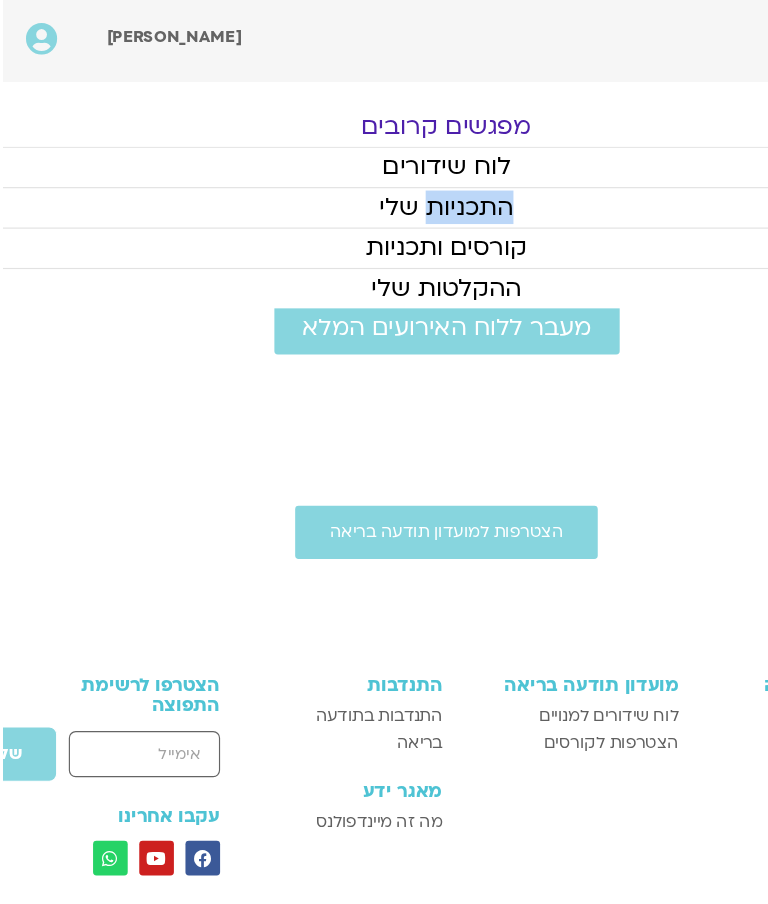 click on "הצטרפות למועדון תודעה בריאה
תודעה בריאה
מי אנחנו
[PERSON_NAME] קשר
תקנון
הצהרת נגישות
מועדון תודעה בריאה
לוח שידורים למנויים
הצטרפות לקורסים" at bounding box center (384, 688) 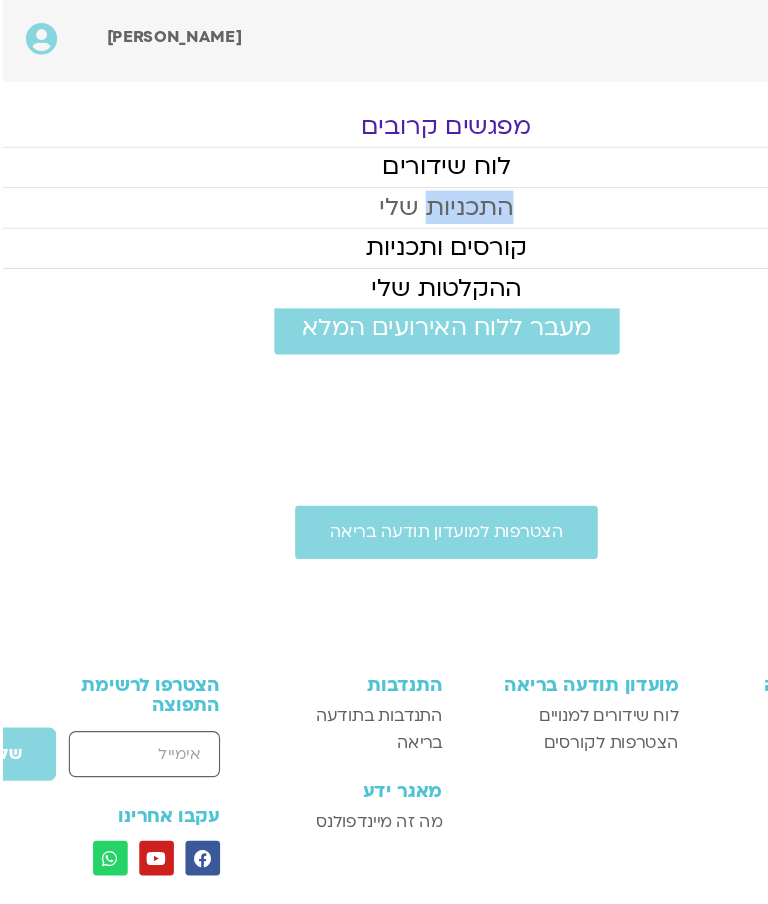 click on "התכניות שלי" 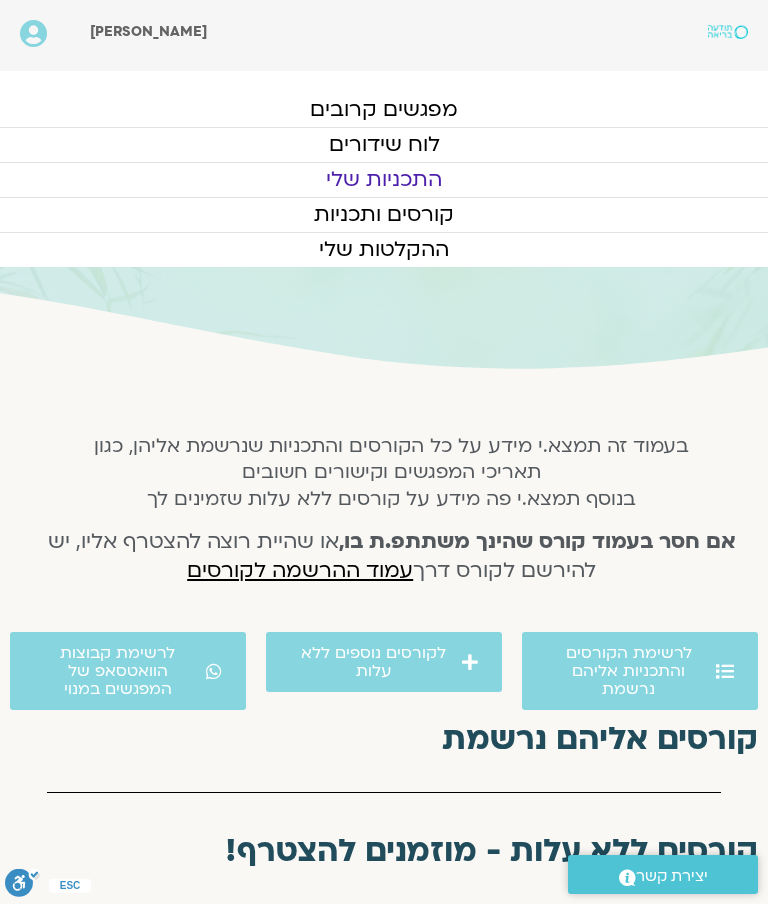 scroll, scrollTop: 0, scrollLeft: 0, axis: both 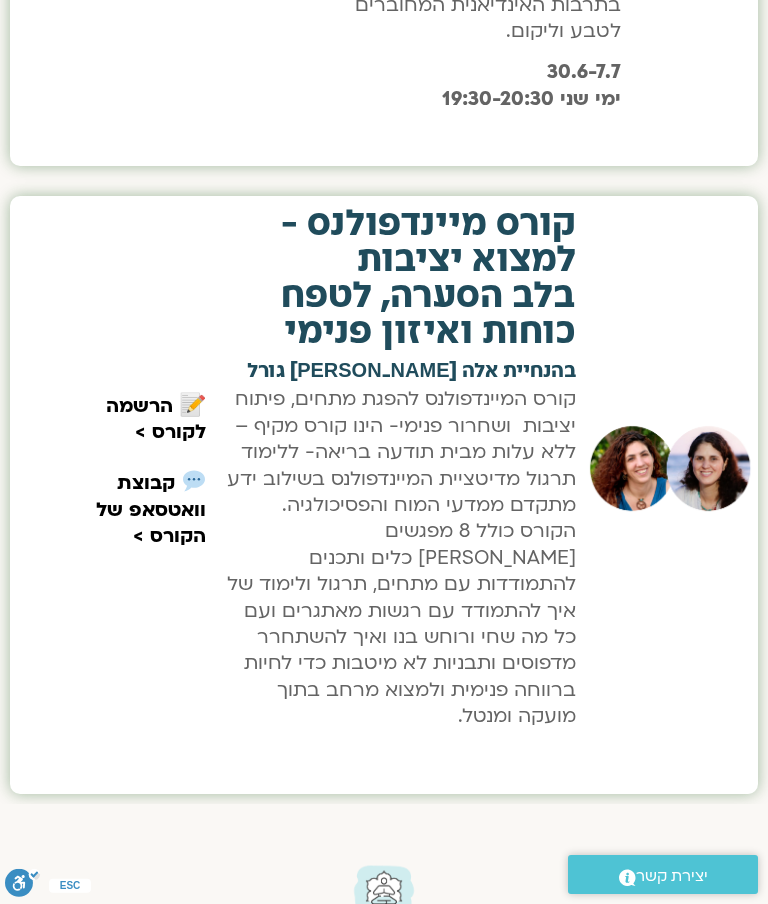 click on "קבוצת וואטסאפ של הקורס >" at bounding box center [151, 509] 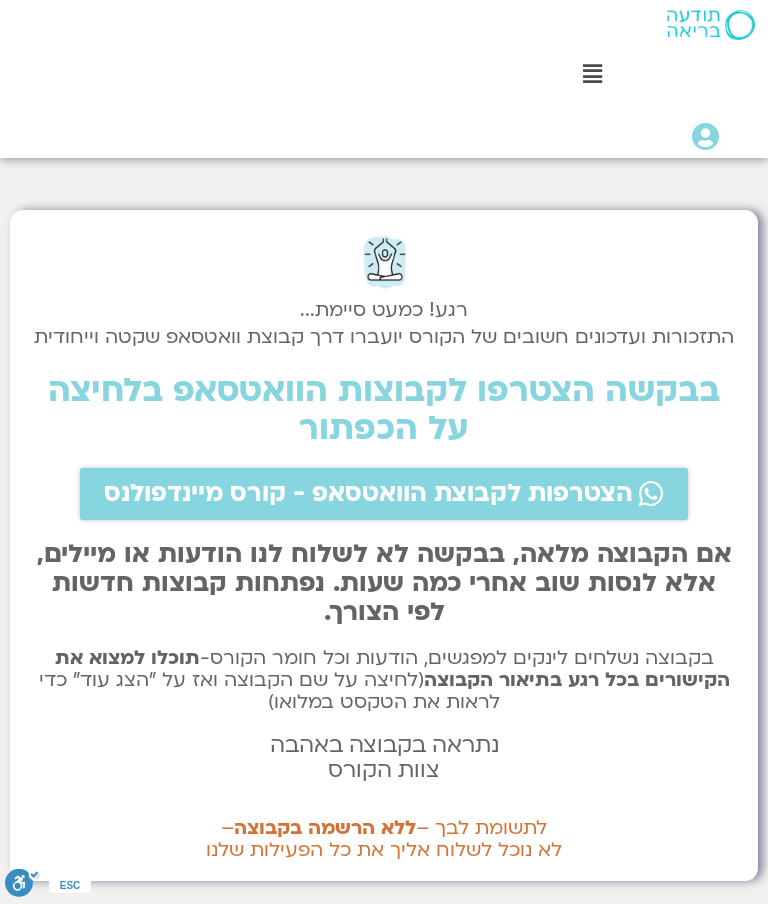 scroll, scrollTop: 0, scrollLeft: 0, axis: both 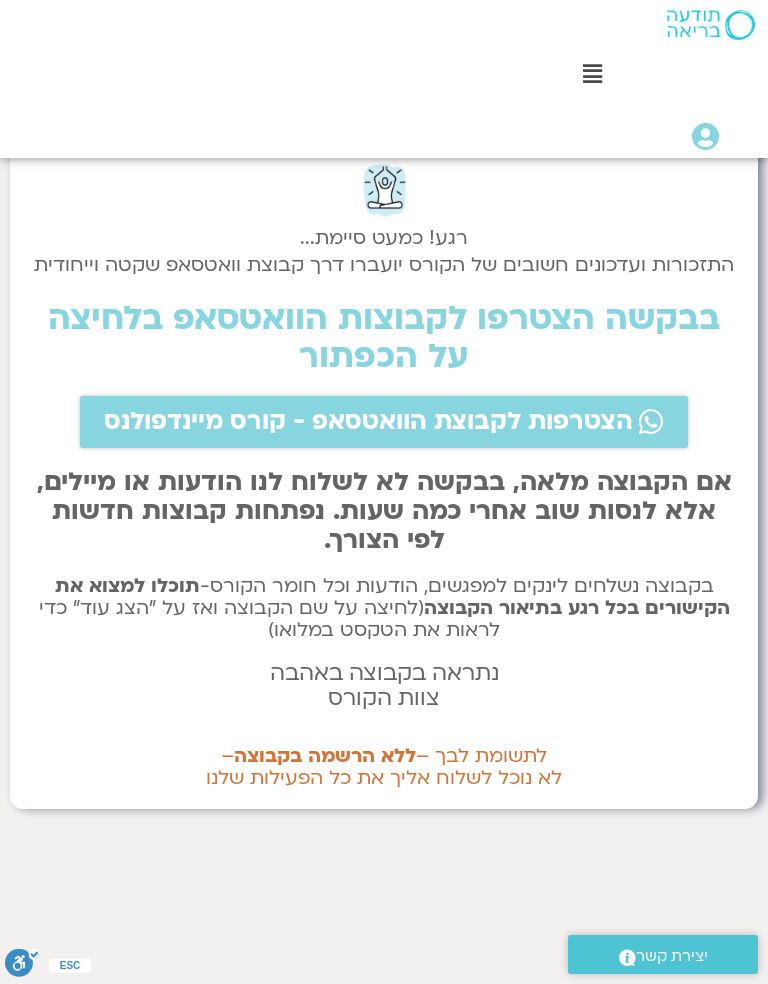 click on "יצירת קשר" at bounding box center (672, 956) 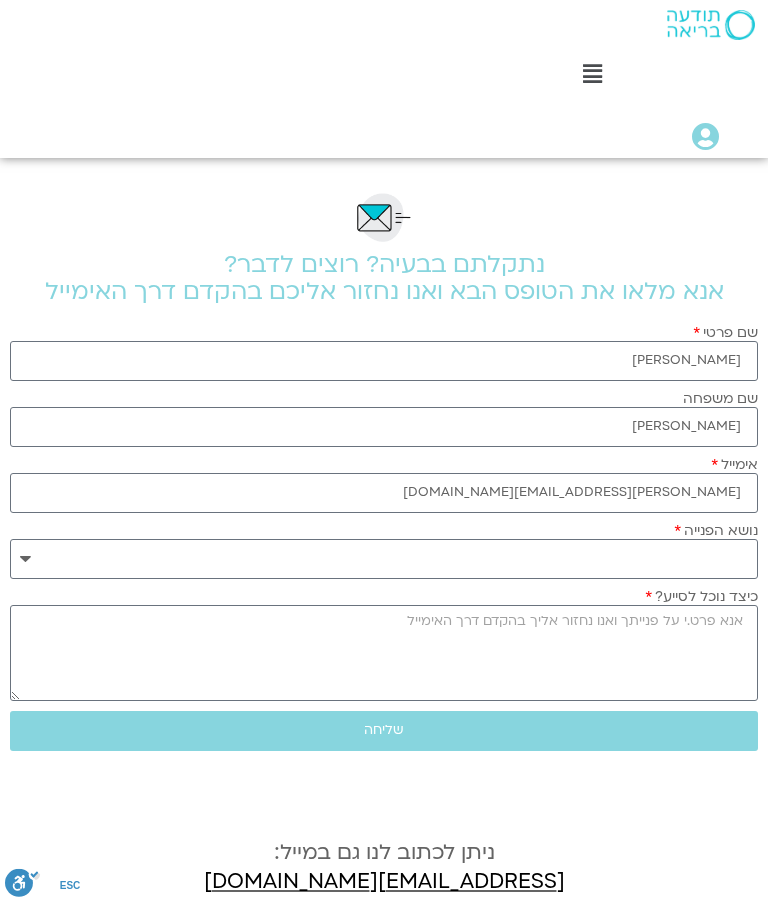 scroll, scrollTop: 0, scrollLeft: 0, axis: both 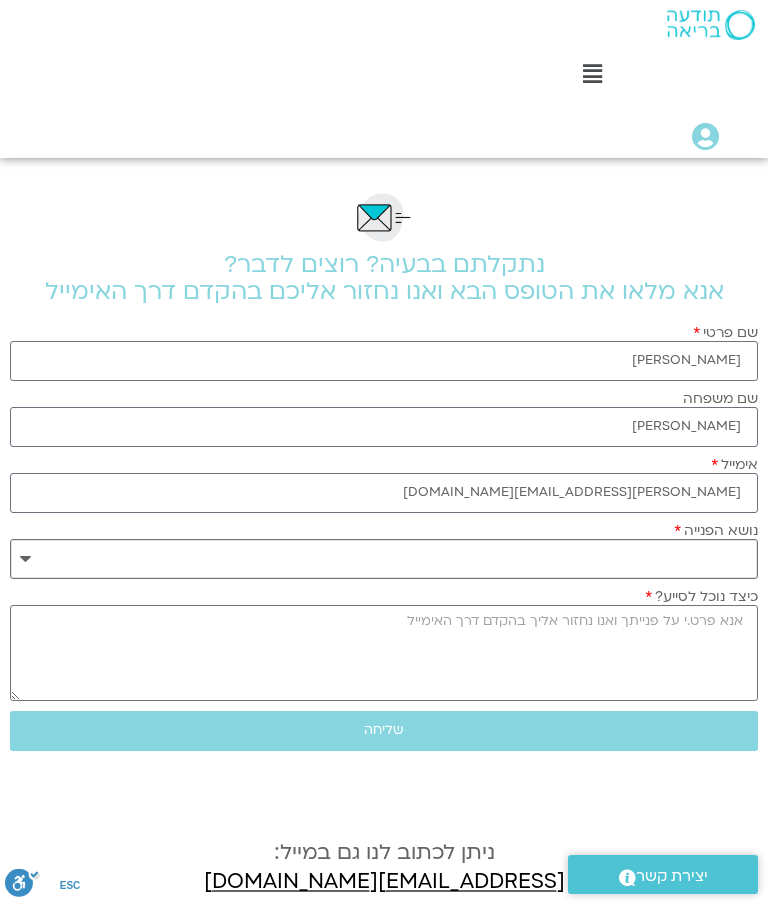 click on "**********" at bounding box center [384, 559] 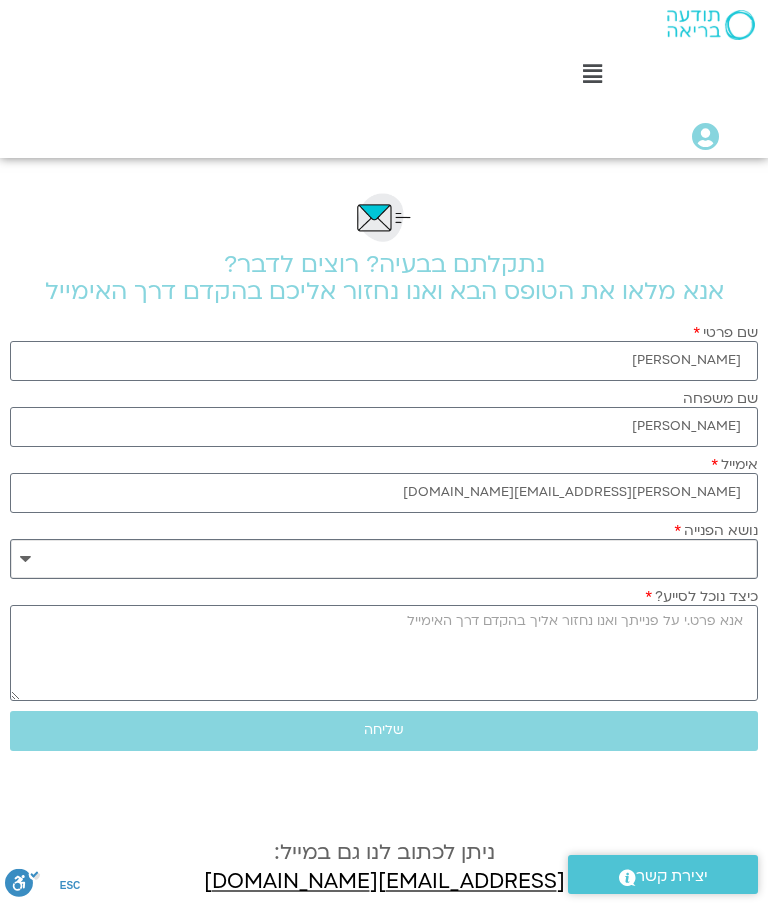 select on "**********" 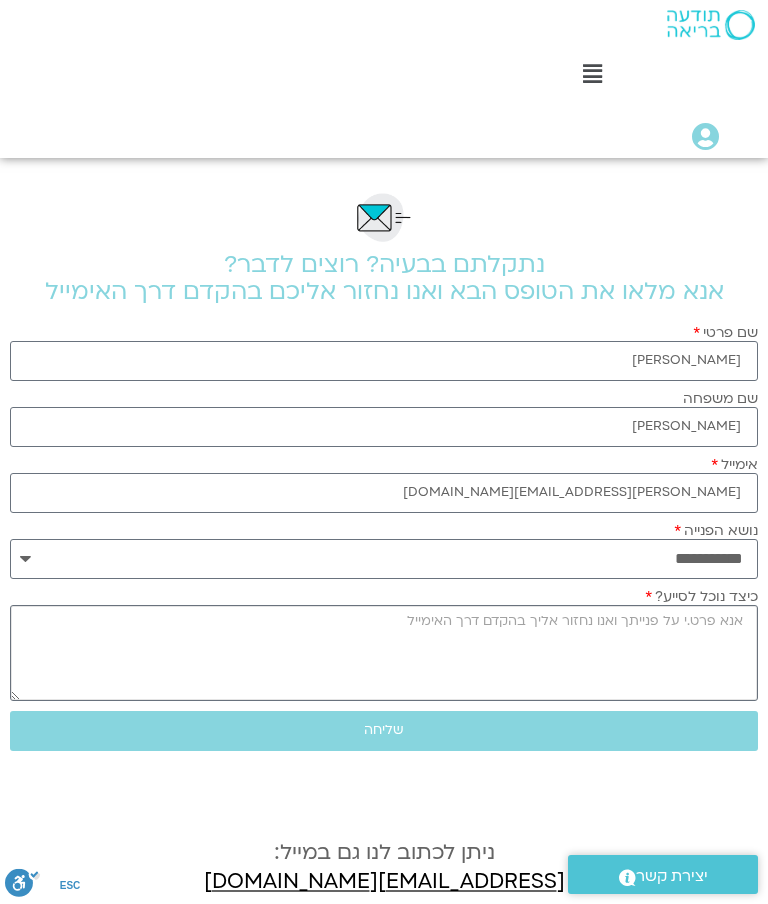 click on "כיצד נוכל לסייע?" at bounding box center (384, 653) 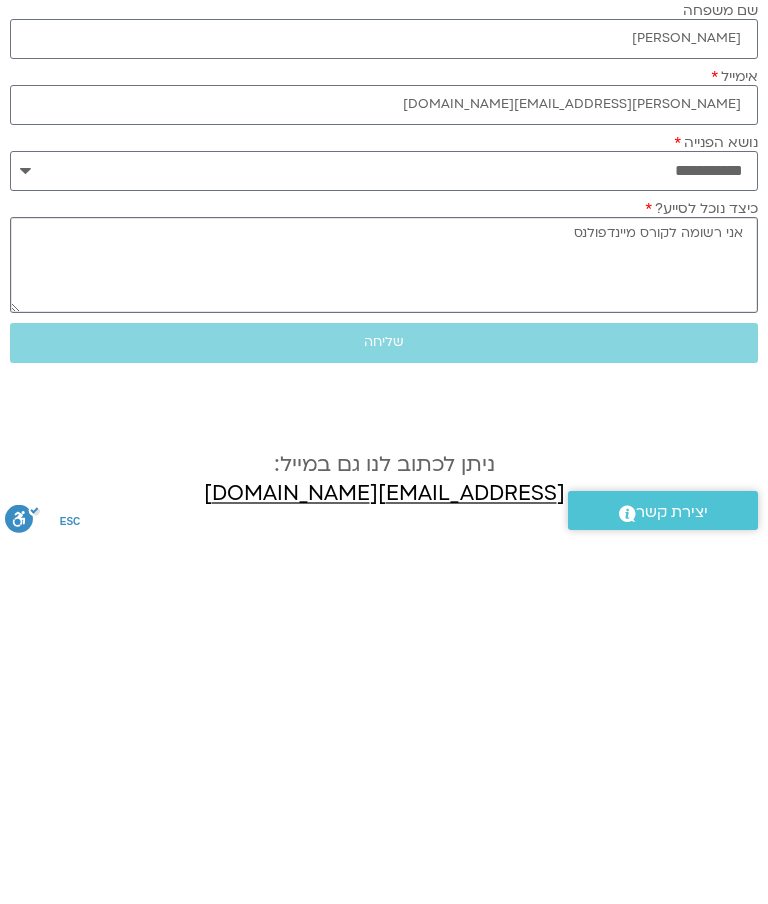 click on "אני רשומה לקורס מיינדפולנס" at bounding box center [384, 629] 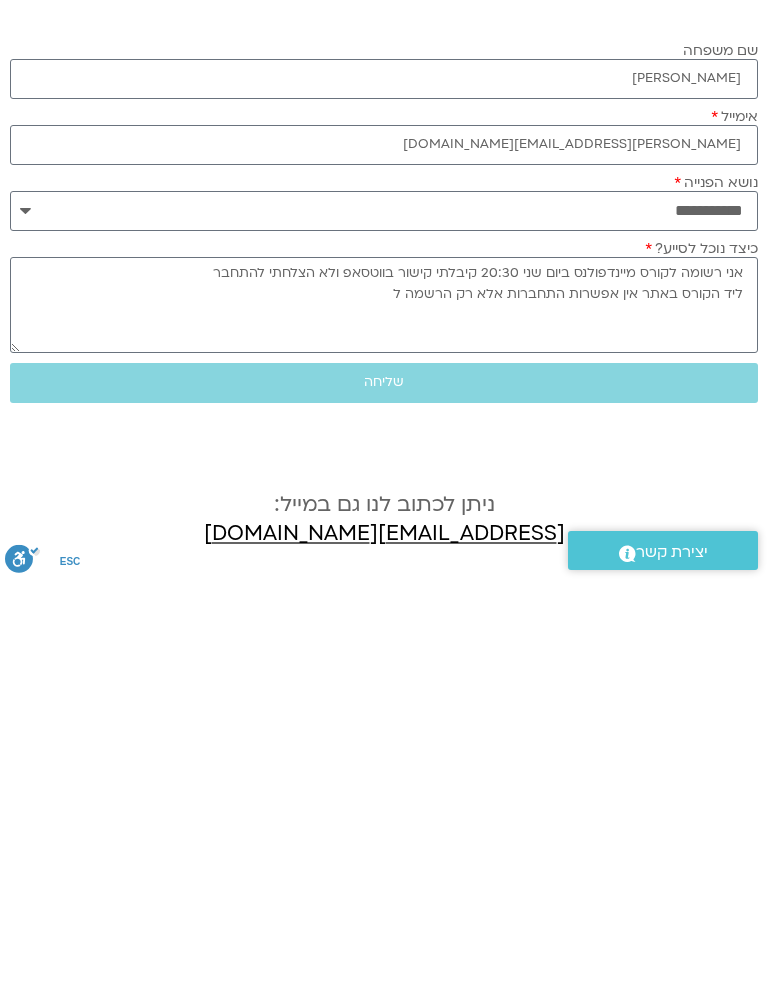 scroll, scrollTop: 388, scrollLeft: 0, axis: vertical 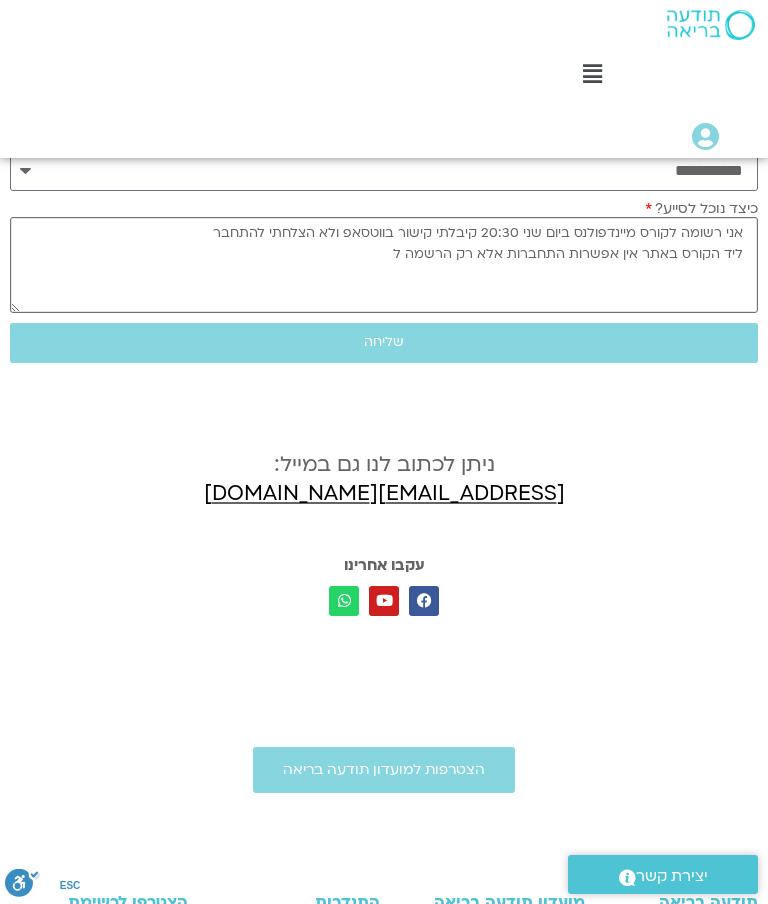 click on "אני רשומה לקורס מיינדפולנס ביום שני 20:30 קיבלתי קישור בווטסאפ ולא הצלחתי להתחבר
ליד הקורס באתר אין אפשרות התחברות אלא רק הרשמה ל" at bounding box center [384, 265] 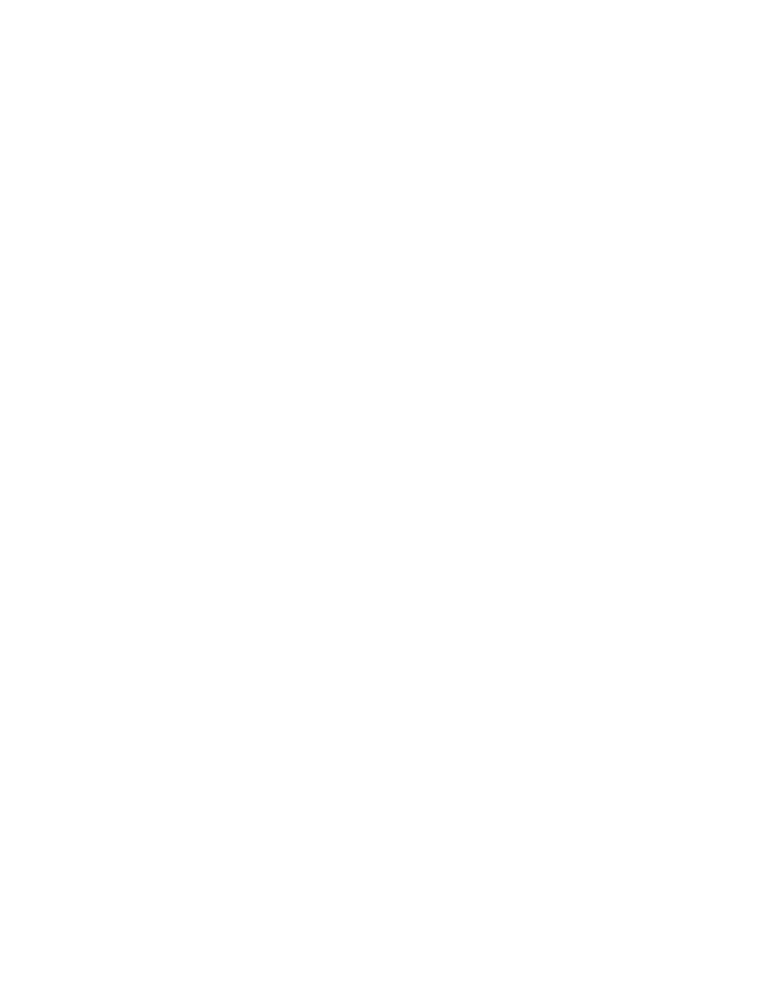 scroll, scrollTop: 0, scrollLeft: 0, axis: both 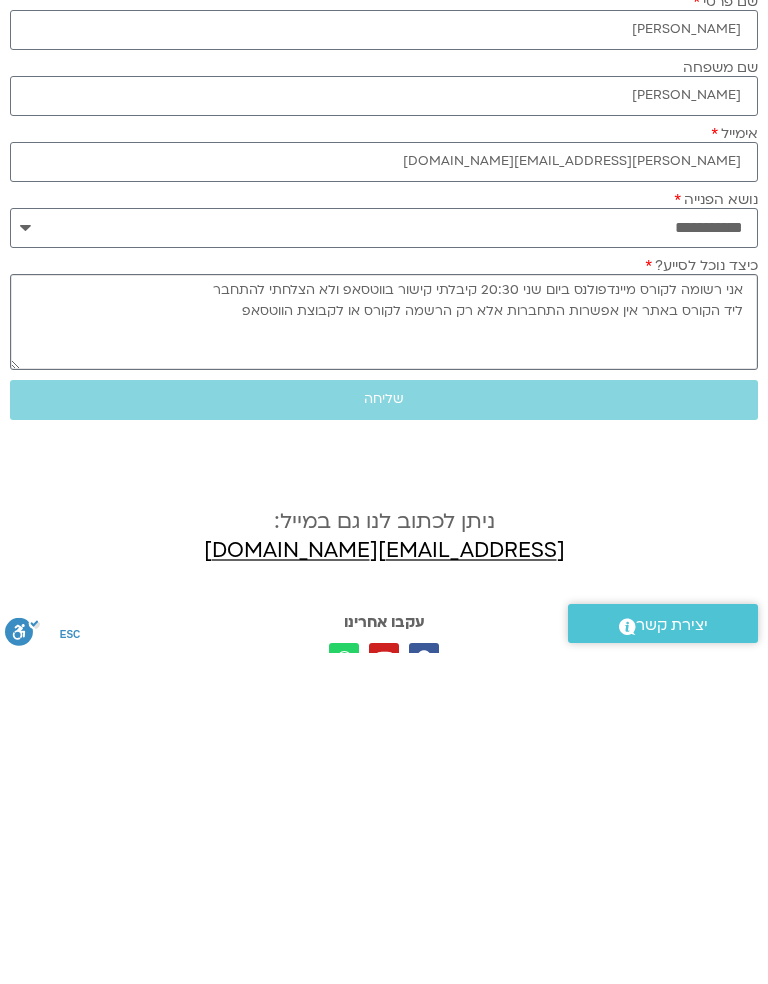 type on "אני רשומה לקורס מיינדפולנס ביום שני 20:30 קיבלתי קישור בווטסאפ ולא הצלחתי להתחבר
ליד הקורס באתר אין אפשרות התחברות אלא רק הרשמה לקורס או לקבוצת הווטסאפ" 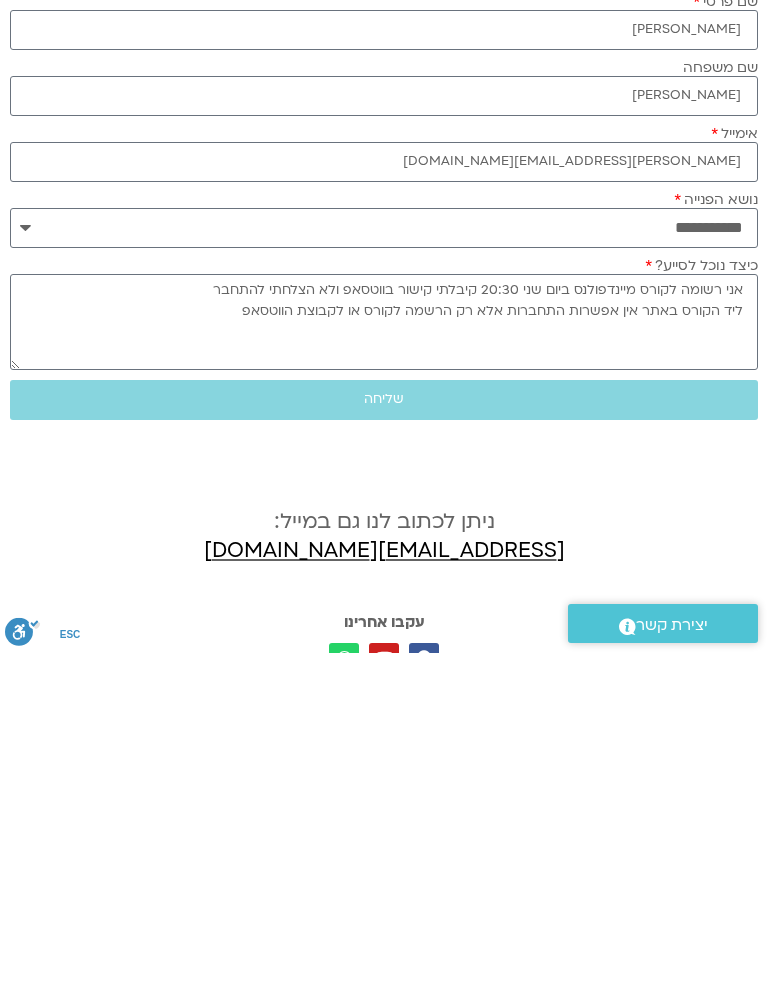 click on "שליחה" at bounding box center [384, 730] 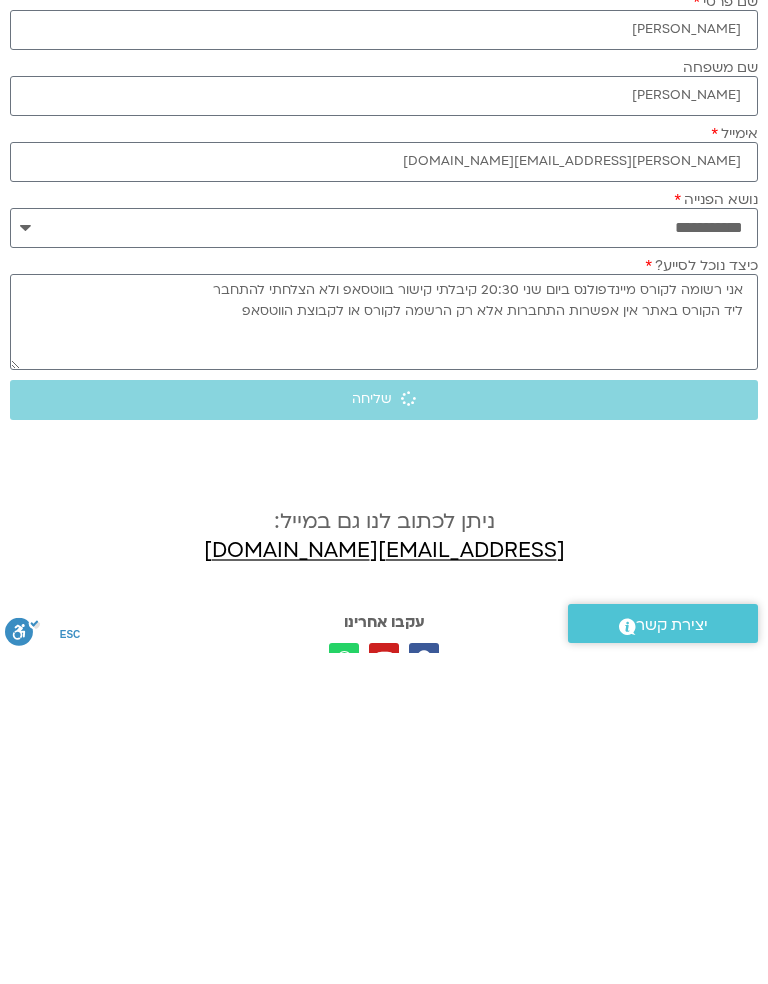 scroll, scrollTop: 331, scrollLeft: 0, axis: vertical 